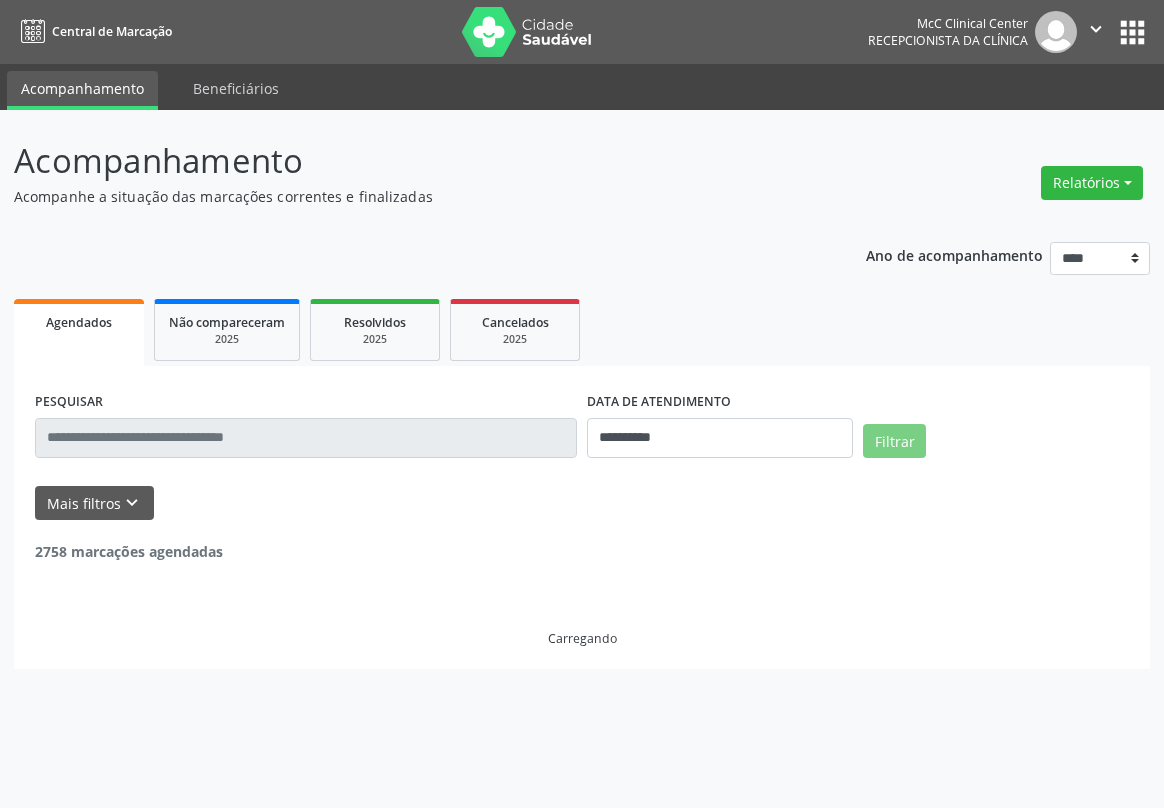 scroll, scrollTop: 0, scrollLeft: 0, axis: both 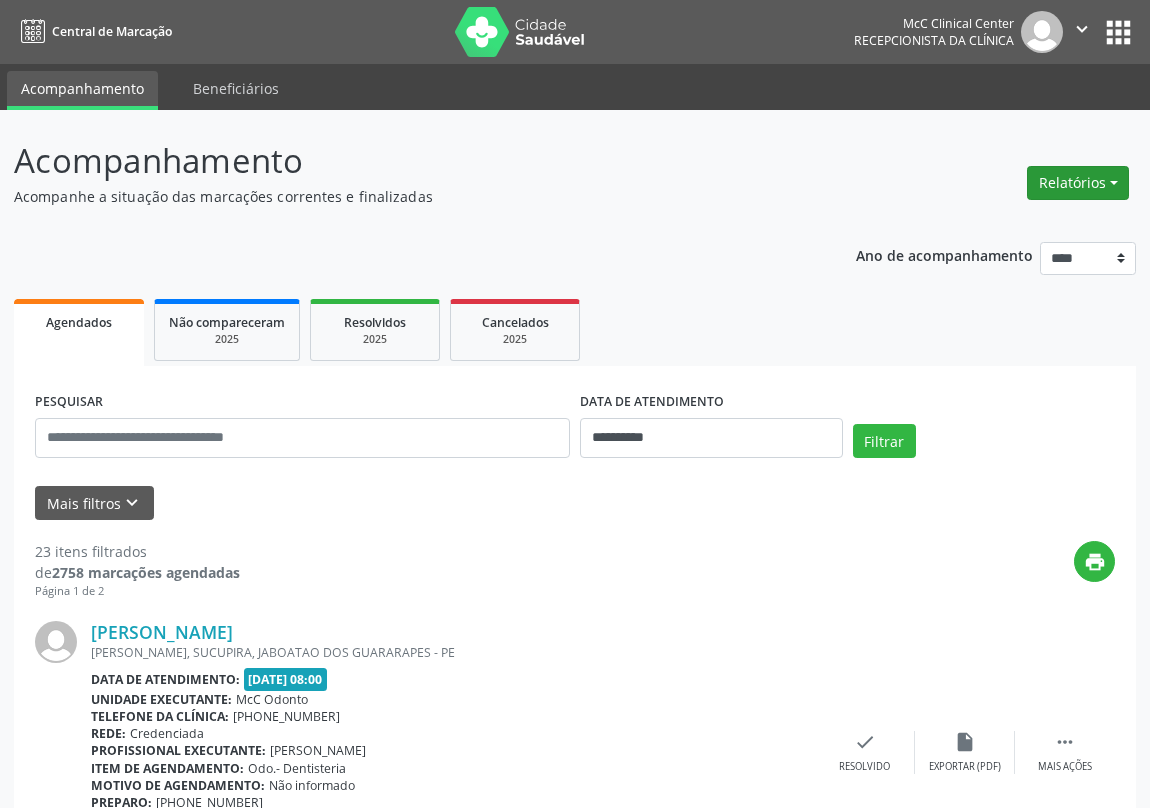 click on "Relatórios" at bounding box center (1078, 183) 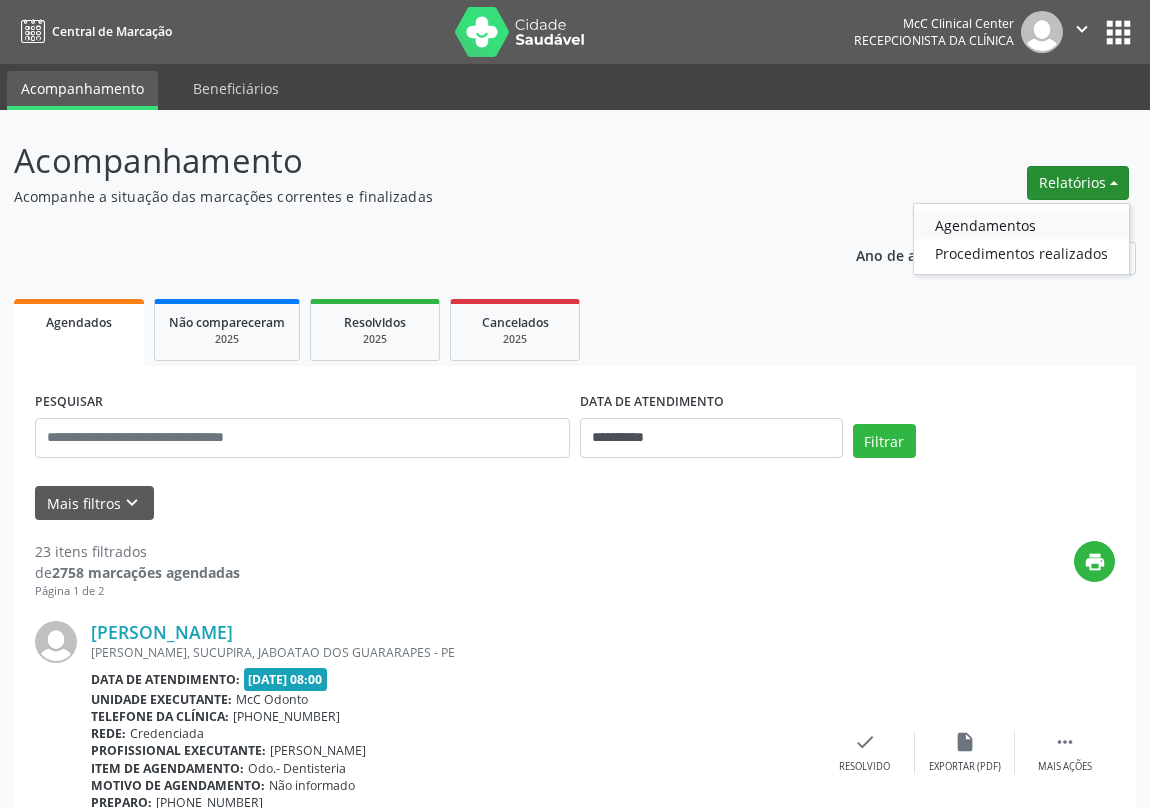 click on "Agendamentos" at bounding box center [1021, 225] 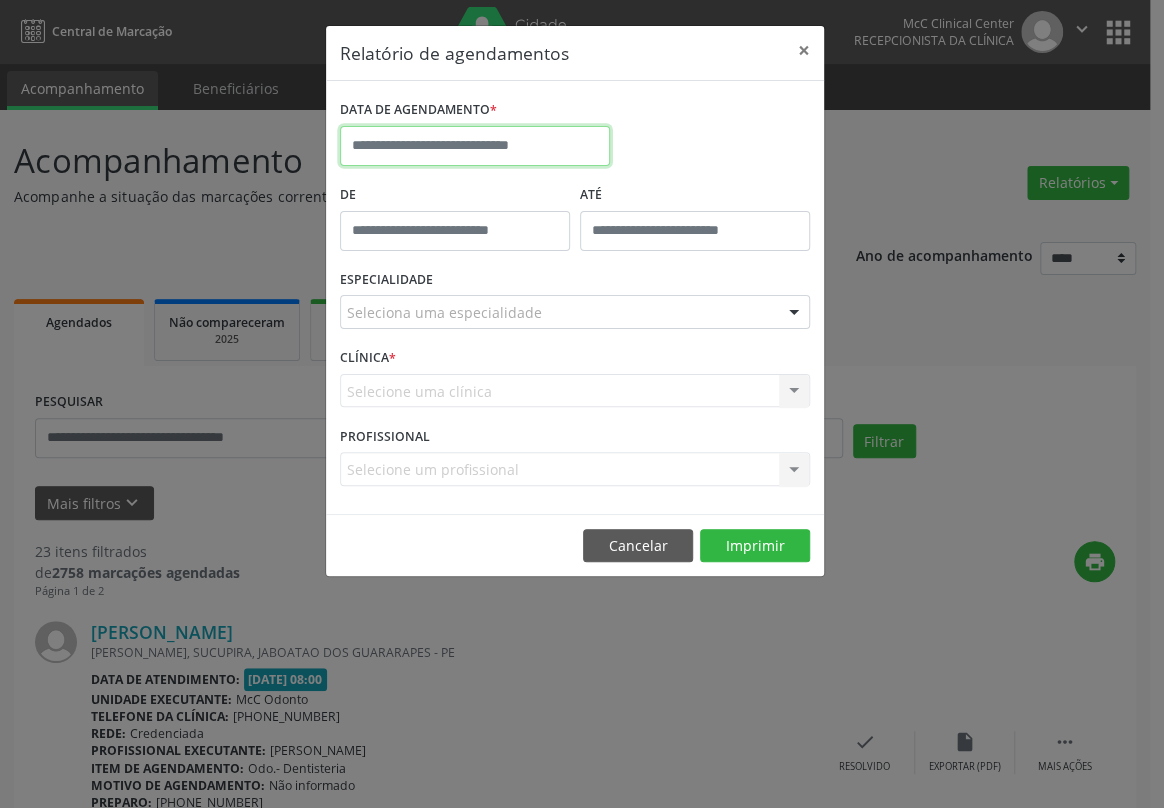 click at bounding box center [475, 146] 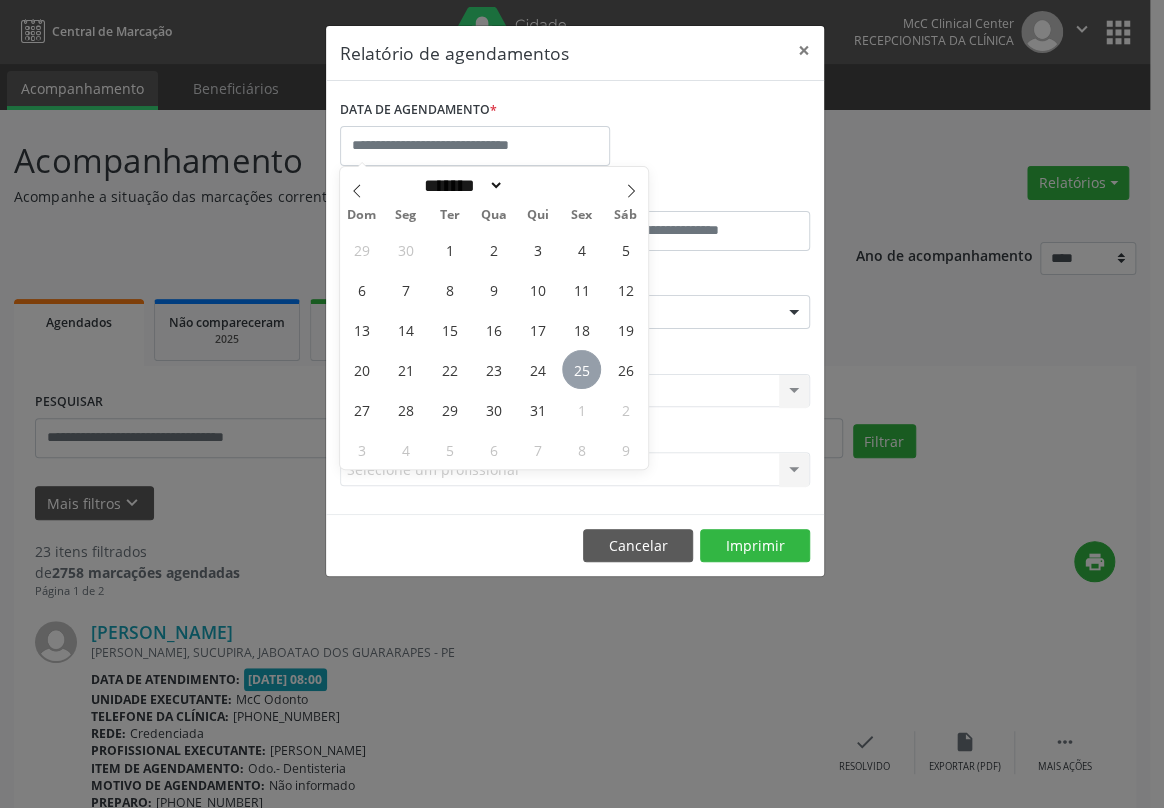 click on "25" at bounding box center [581, 369] 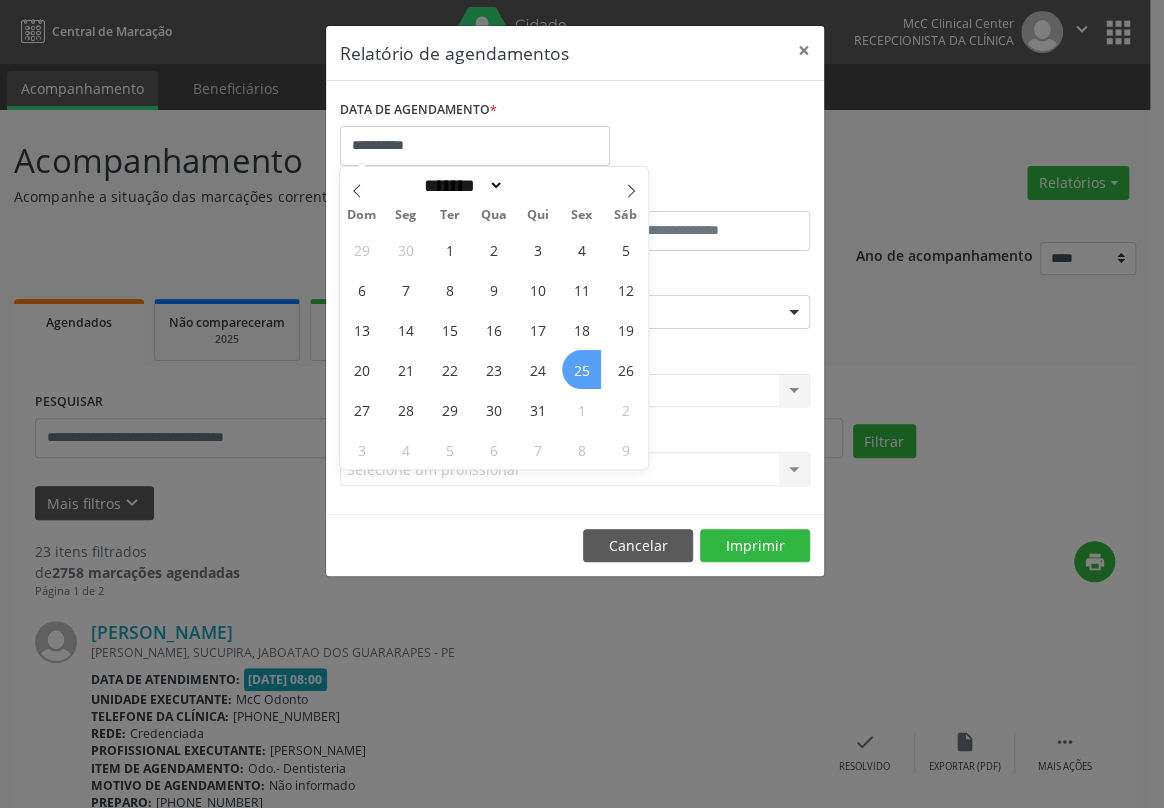 click on "25" at bounding box center (581, 369) 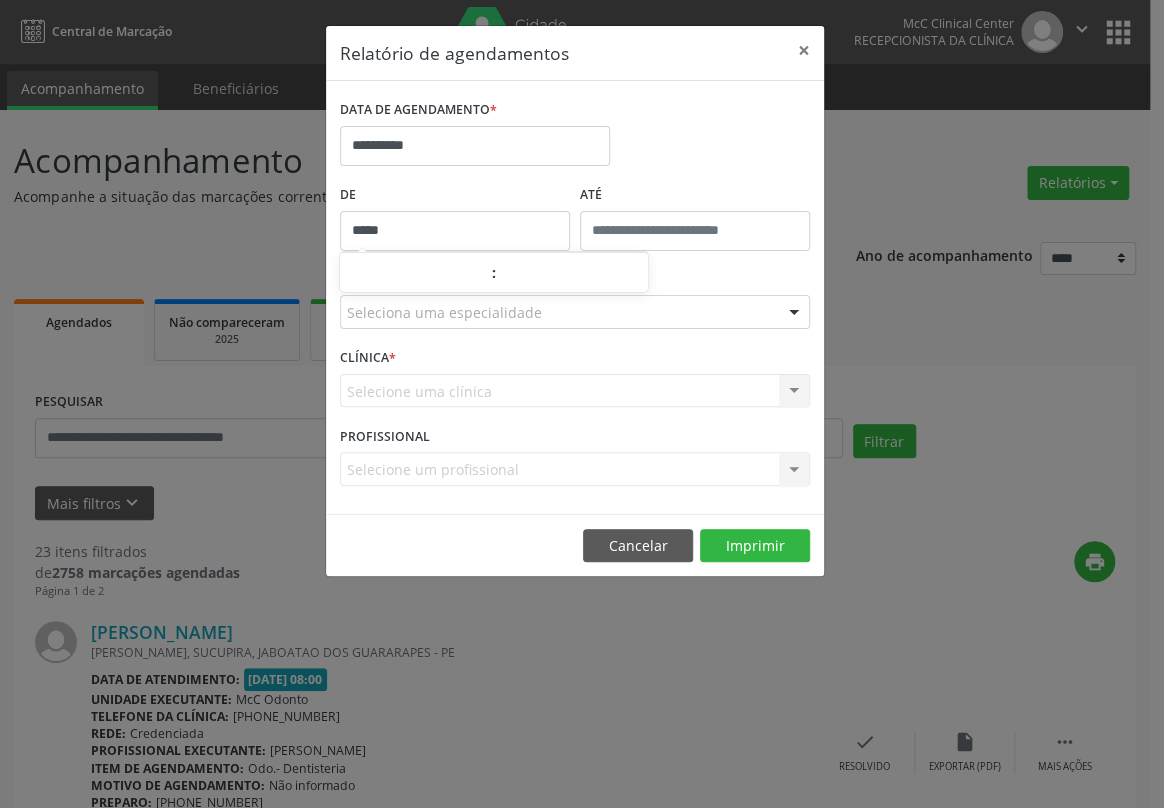 drag, startPoint x: 427, startPoint y: 235, endPoint x: 437, endPoint y: 229, distance: 11.661903 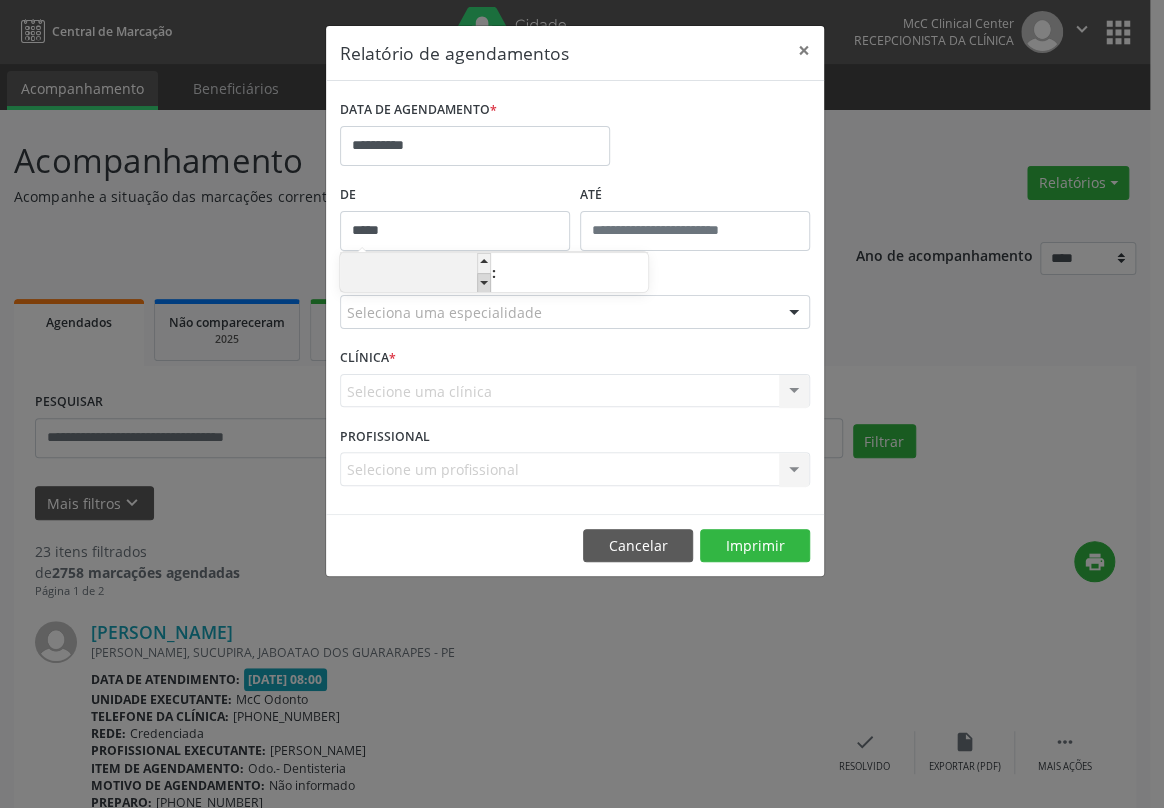 click at bounding box center (484, 283) 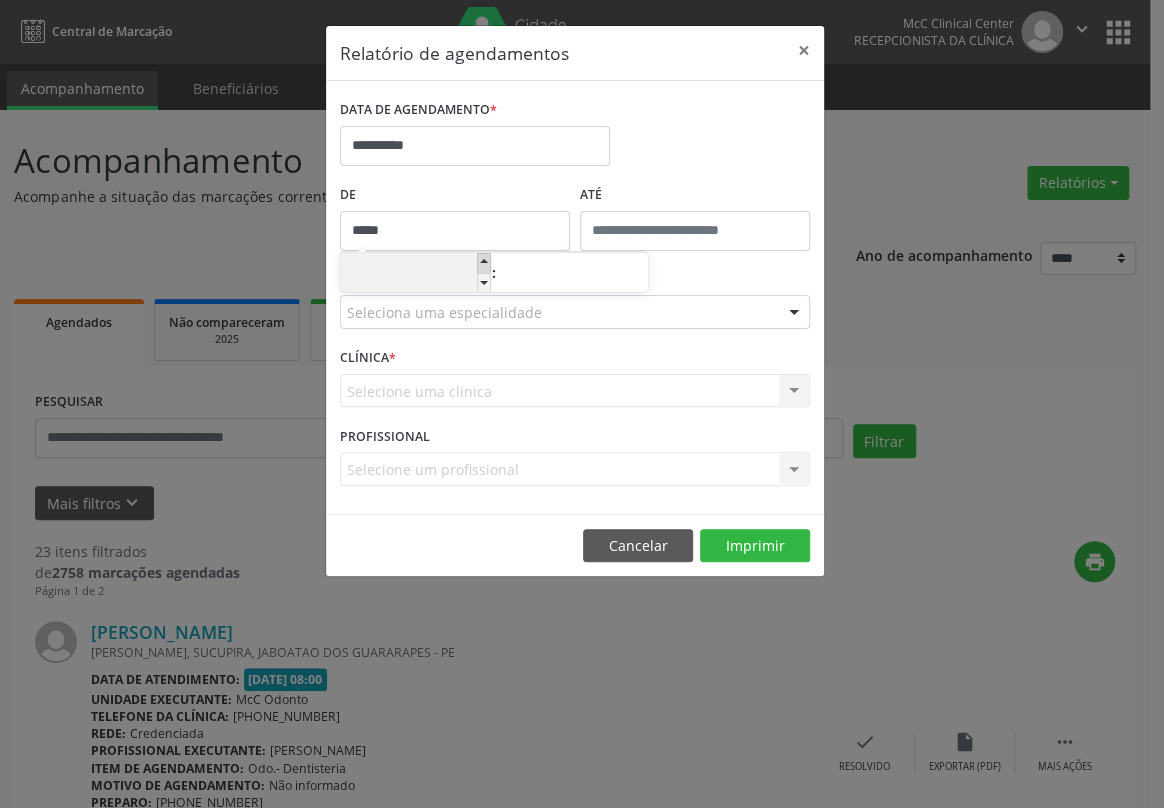 click at bounding box center [484, 263] 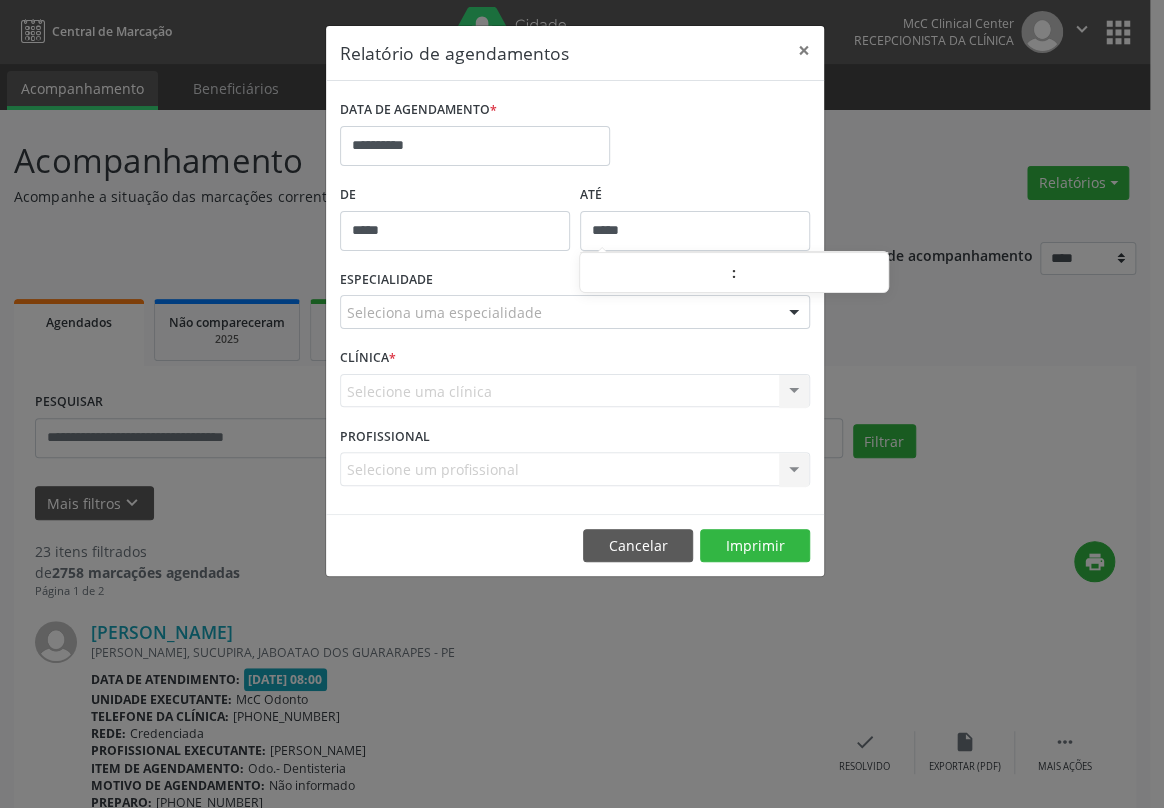 click on "*****" at bounding box center (695, 231) 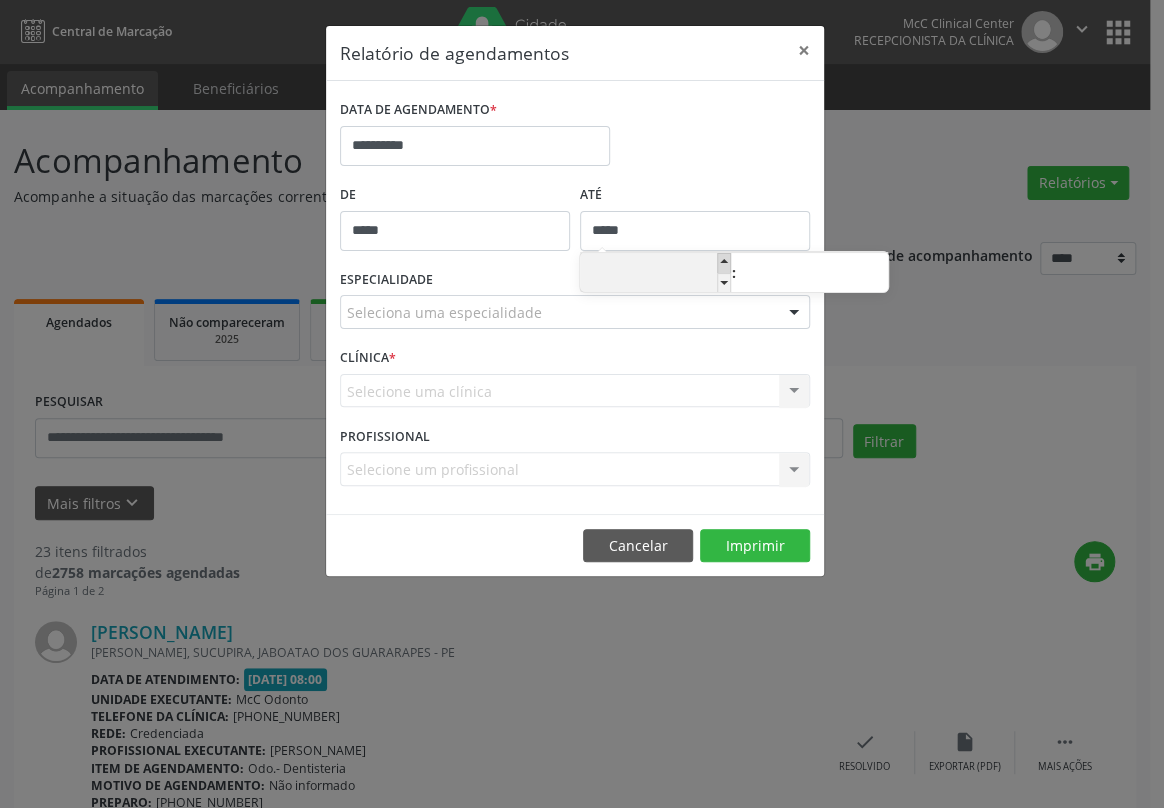 click at bounding box center [724, 263] 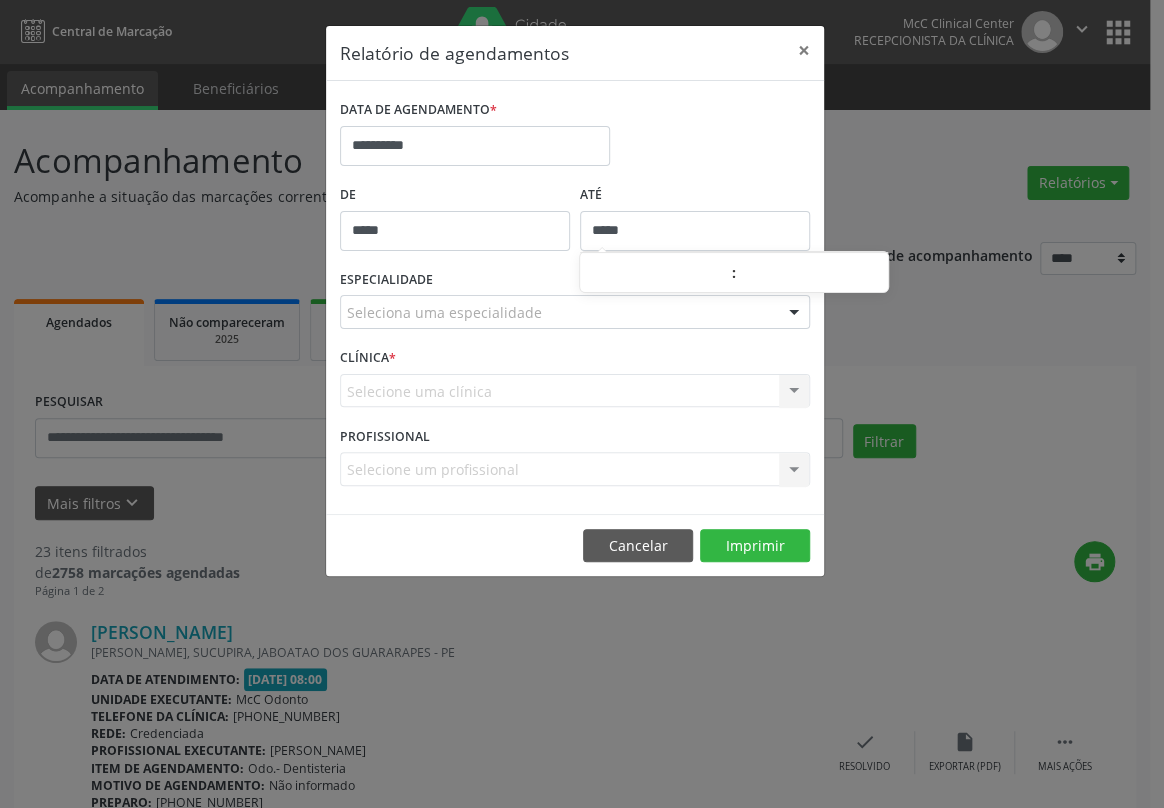 click on "ATÉ" at bounding box center (695, 195) 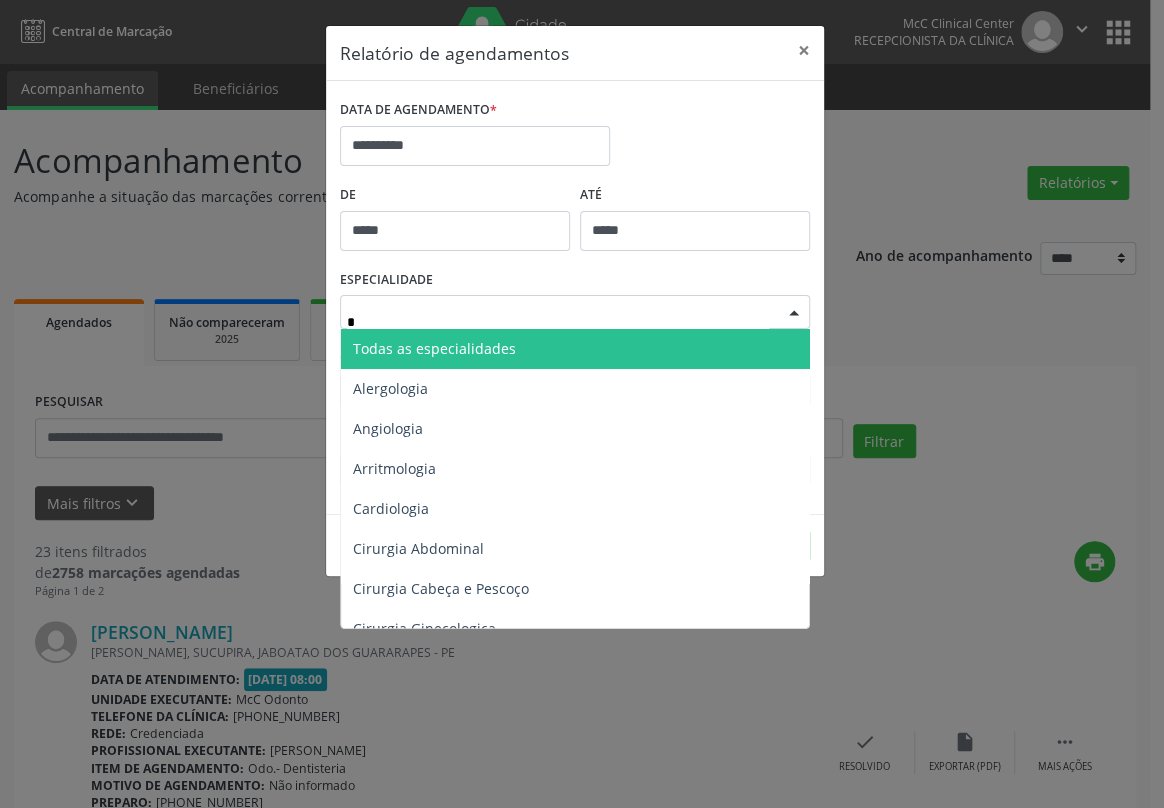 type on "**" 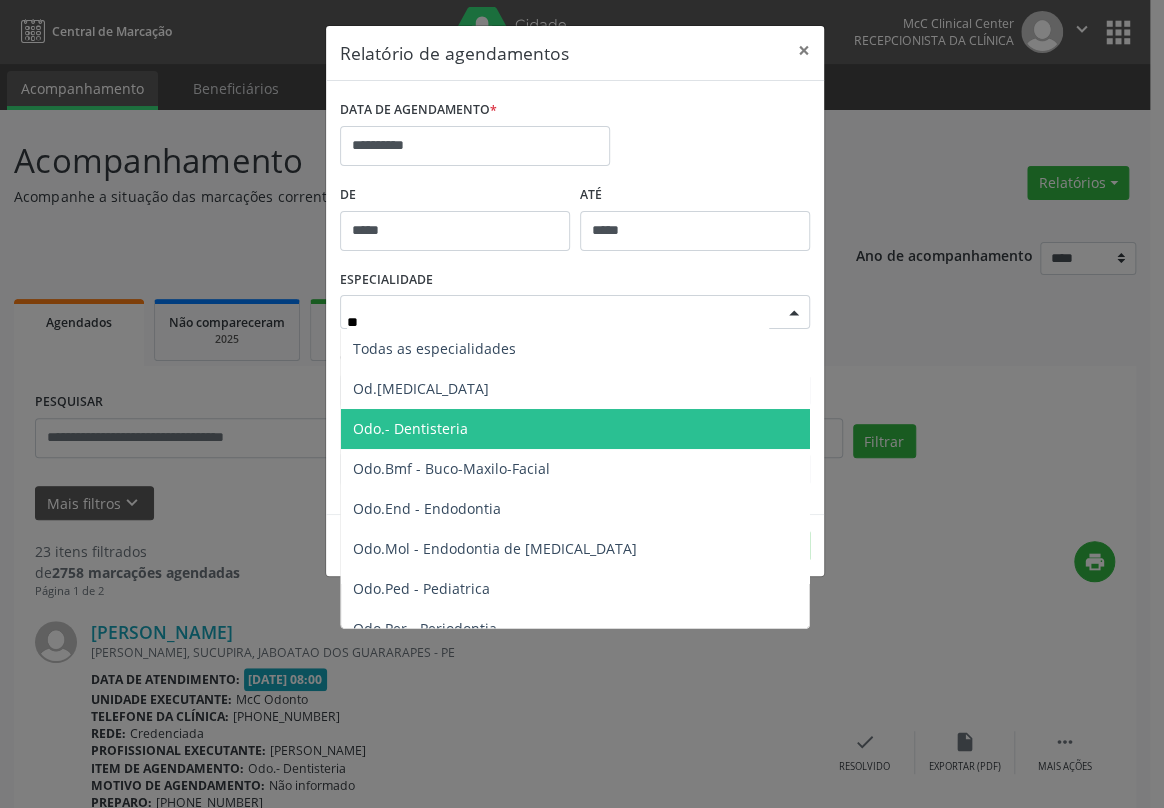 click on "Odo.- Dentisteria" at bounding box center (410, 428) 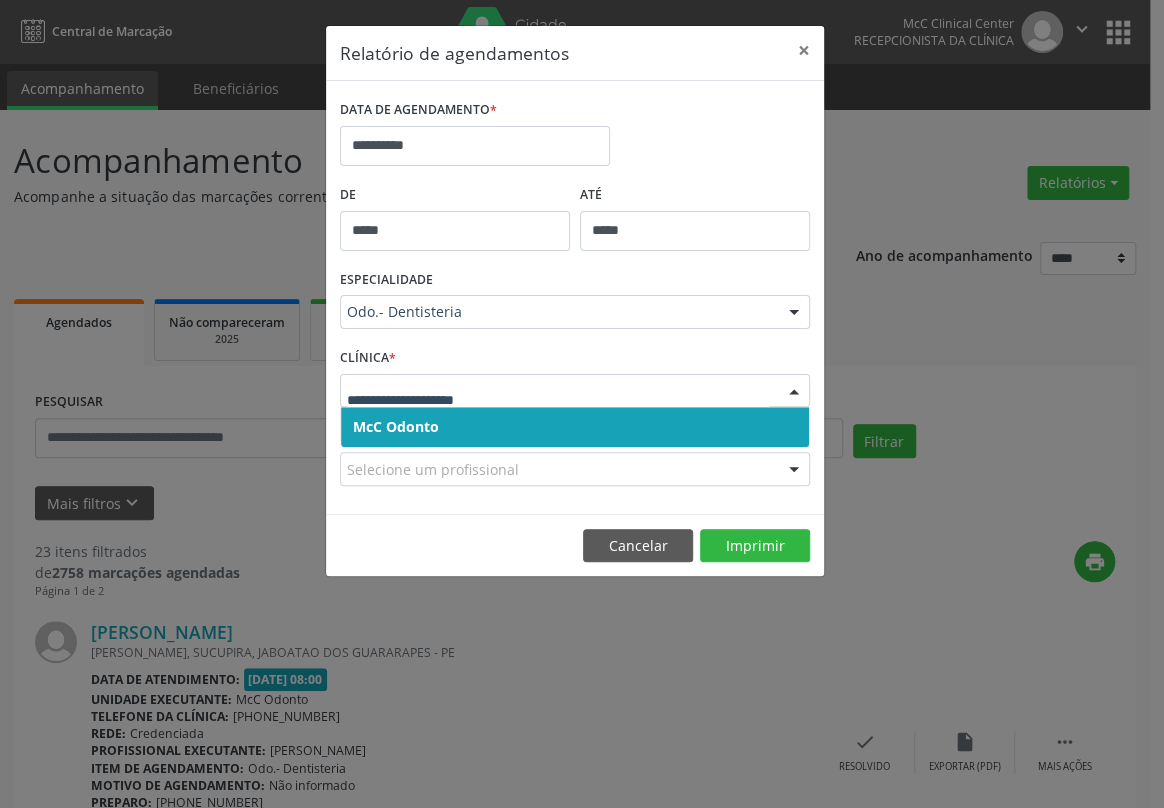 click on "McC Odonto" at bounding box center [575, 427] 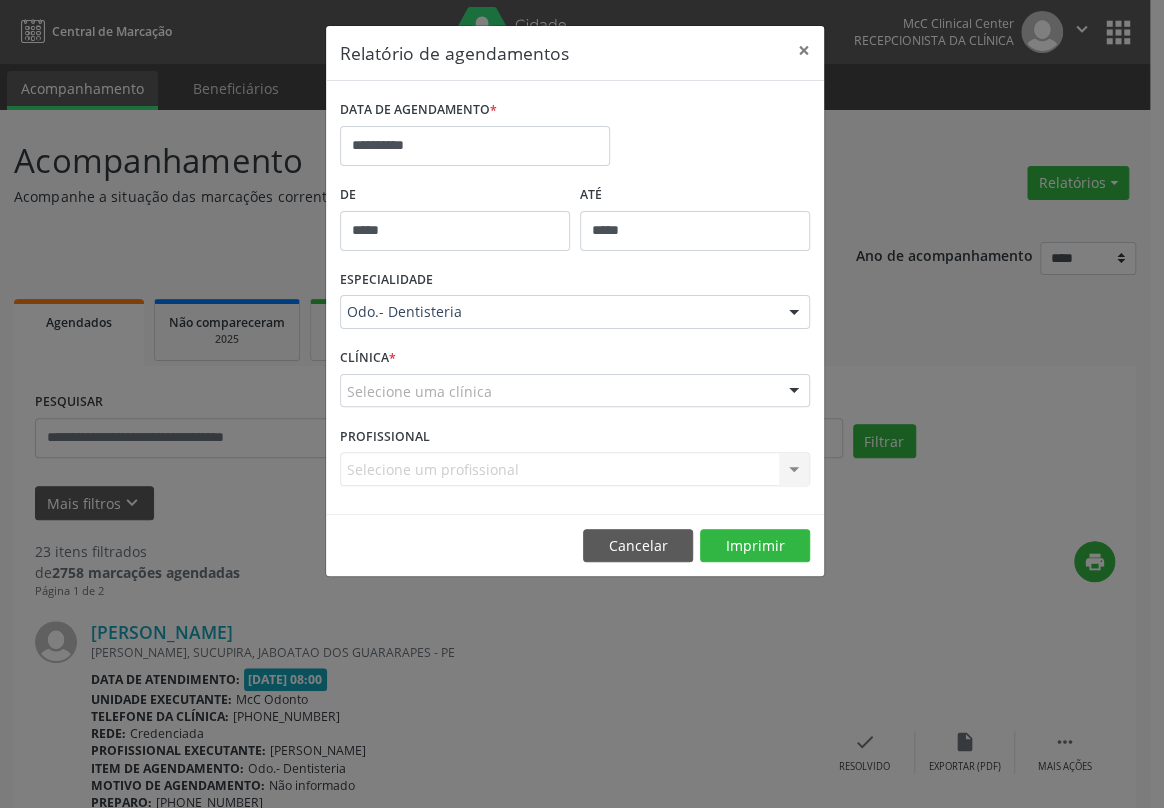 click on "**********" at bounding box center [575, 297] 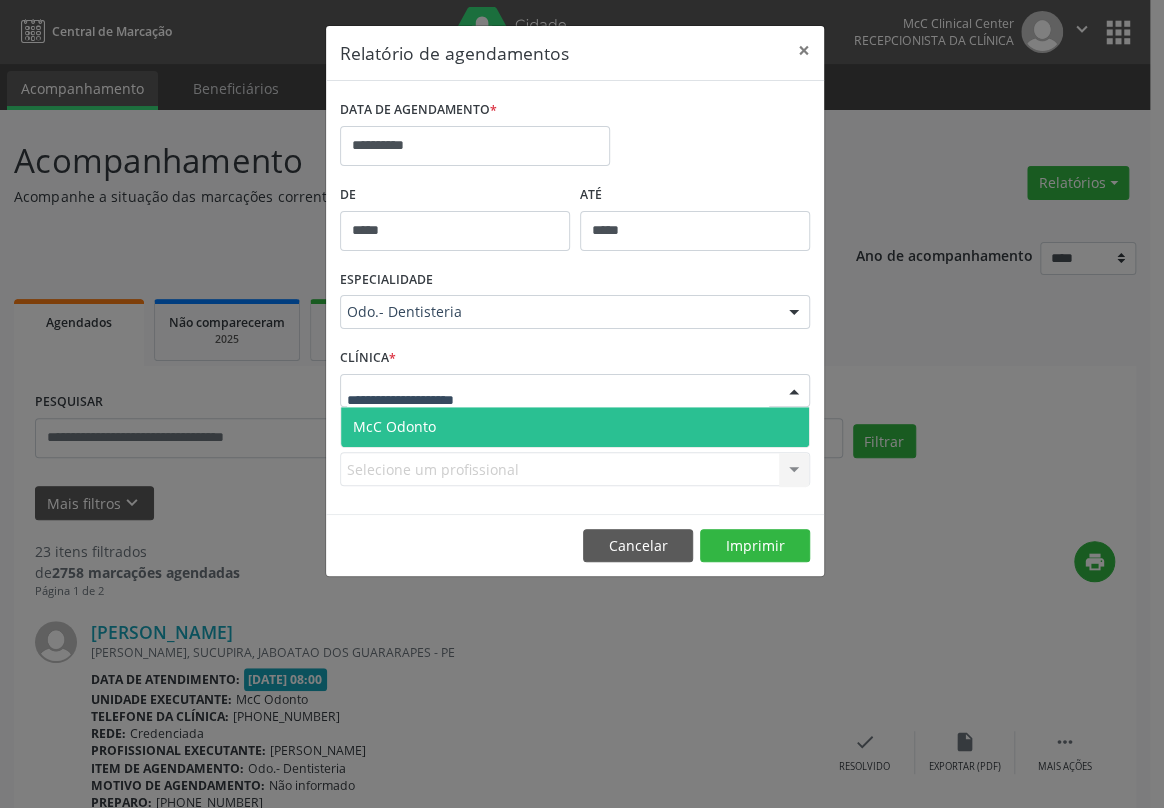 click on "McC Odonto" at bounding box center (394, 426) 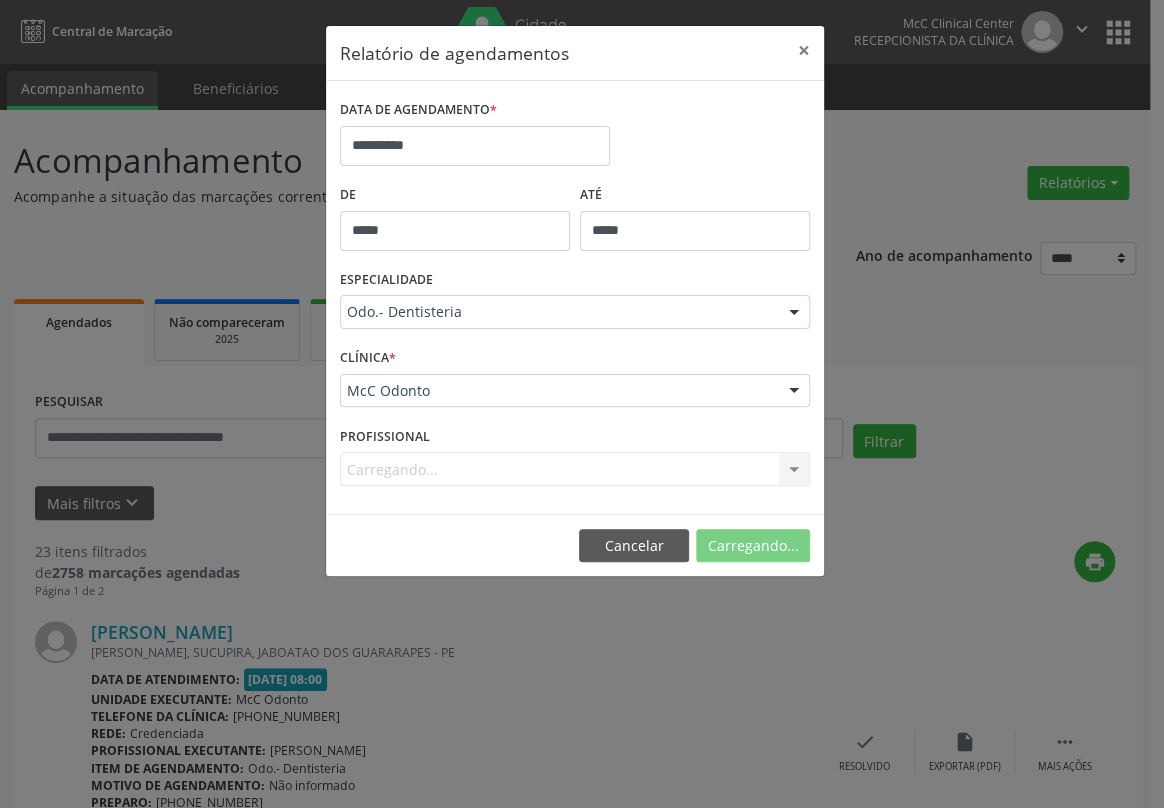 click on "**********" at bounding box center [575, 297] 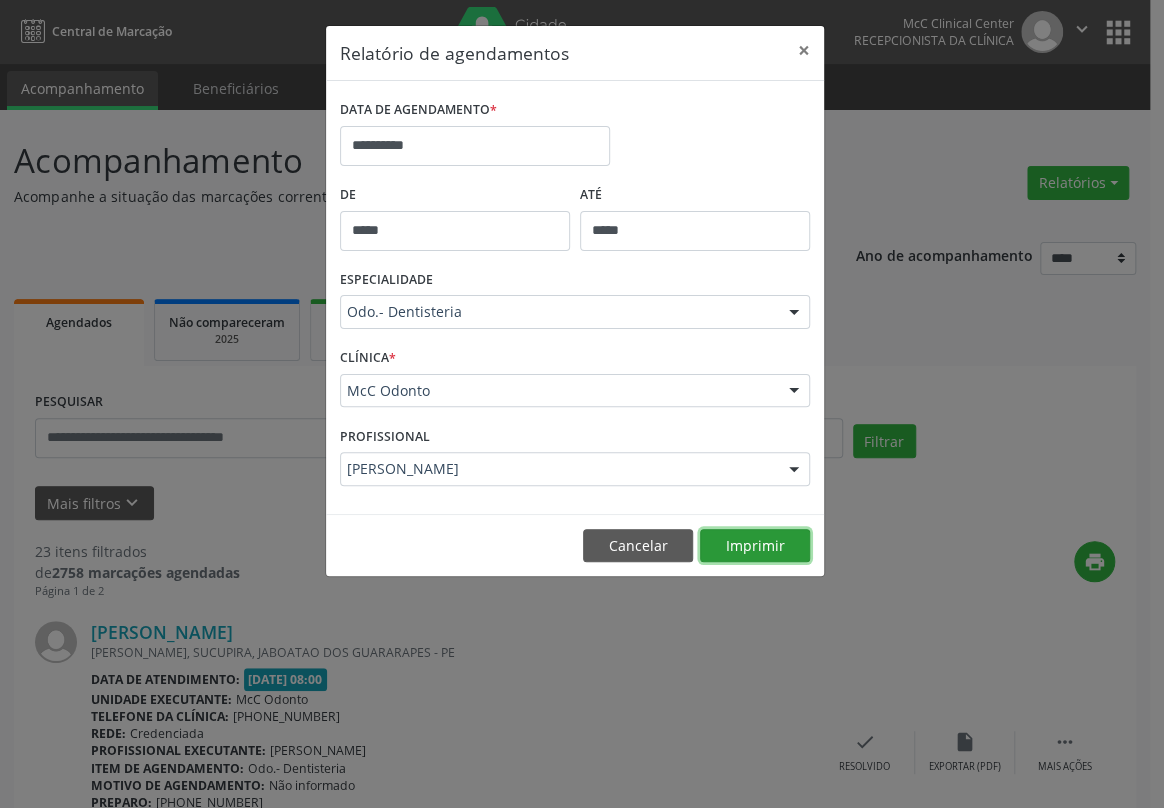 click on "Imprimir" at bounding box center (755, 546) 